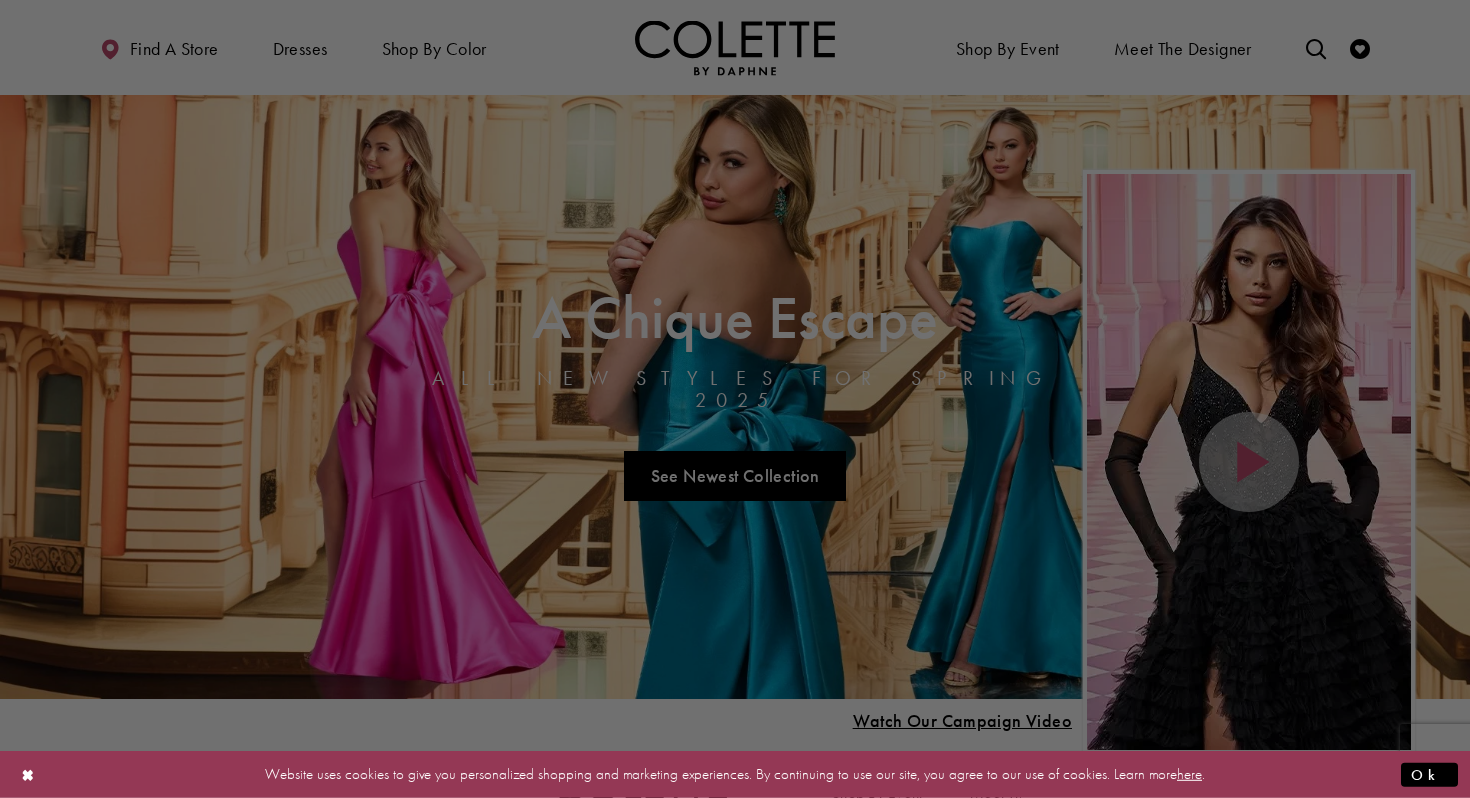 scroll, scrollTop: 0, scrollLeft: 0, axis: both 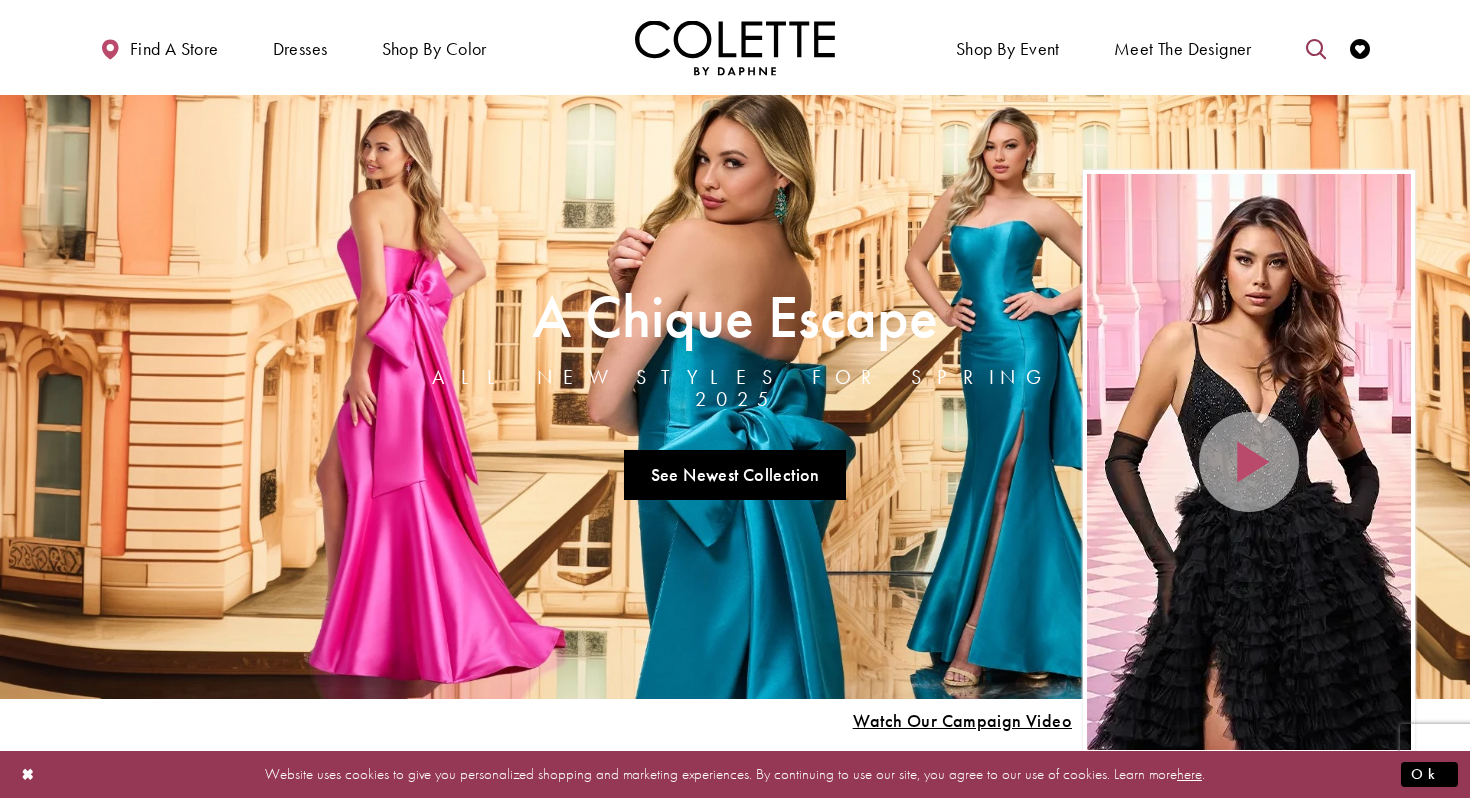 click at bounding box center (1316, 49) 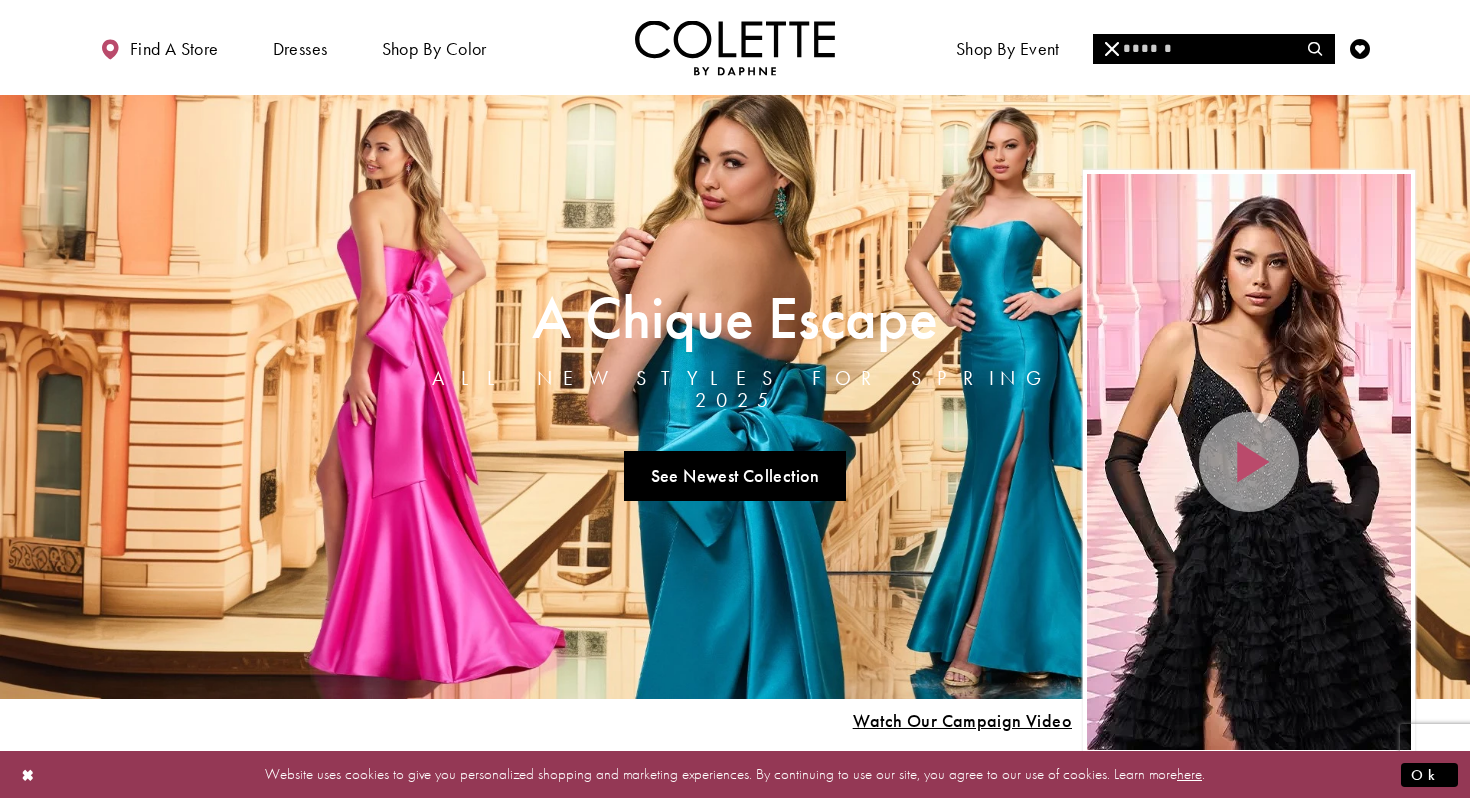 click on "Meet the designer" at bounding box center [1183, 47] 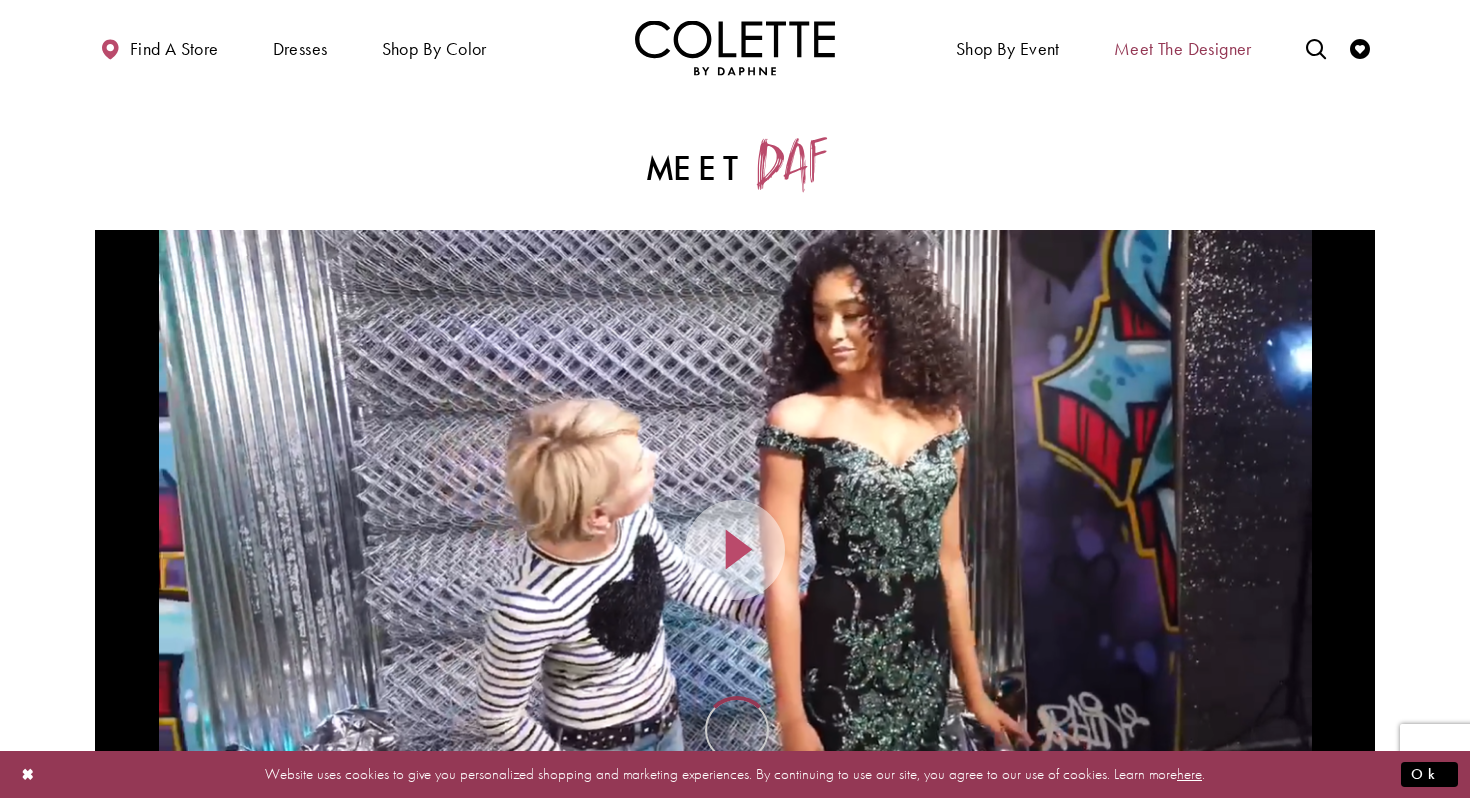 scroll, scrollTop: 0, scrollLeft: 0, axis: both 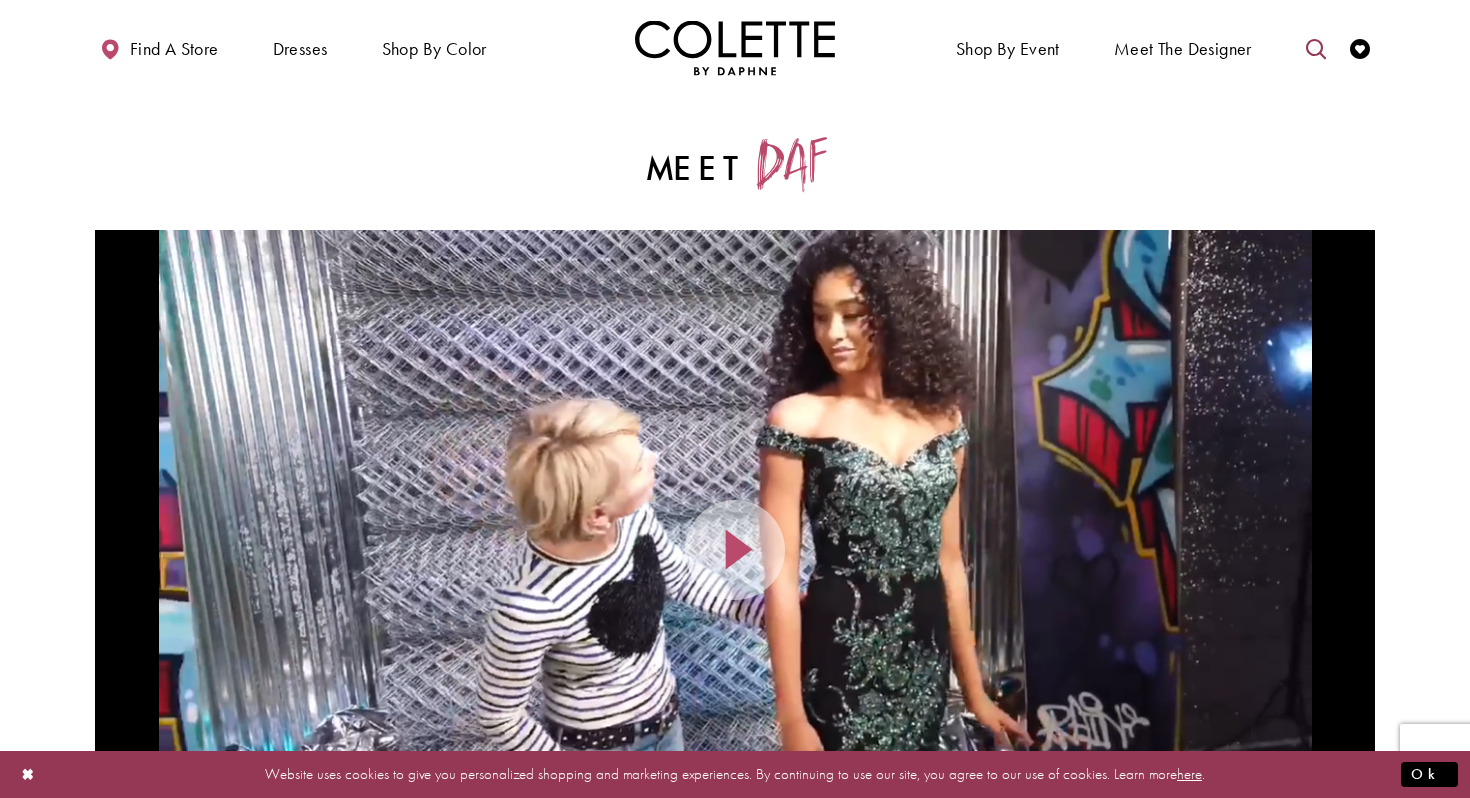 click at bounding box center (1316, 49) 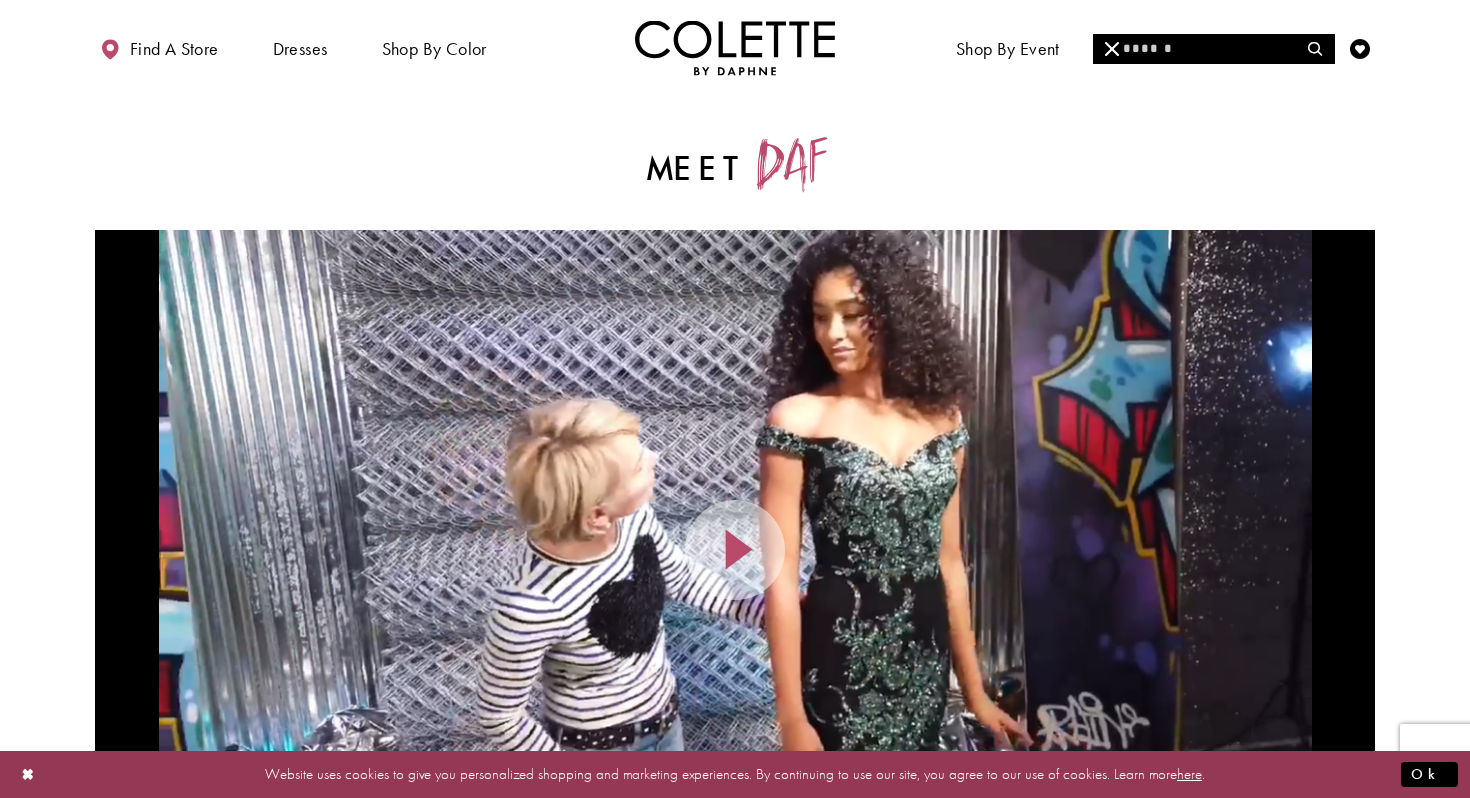 click at bounding box center (1213, 49) 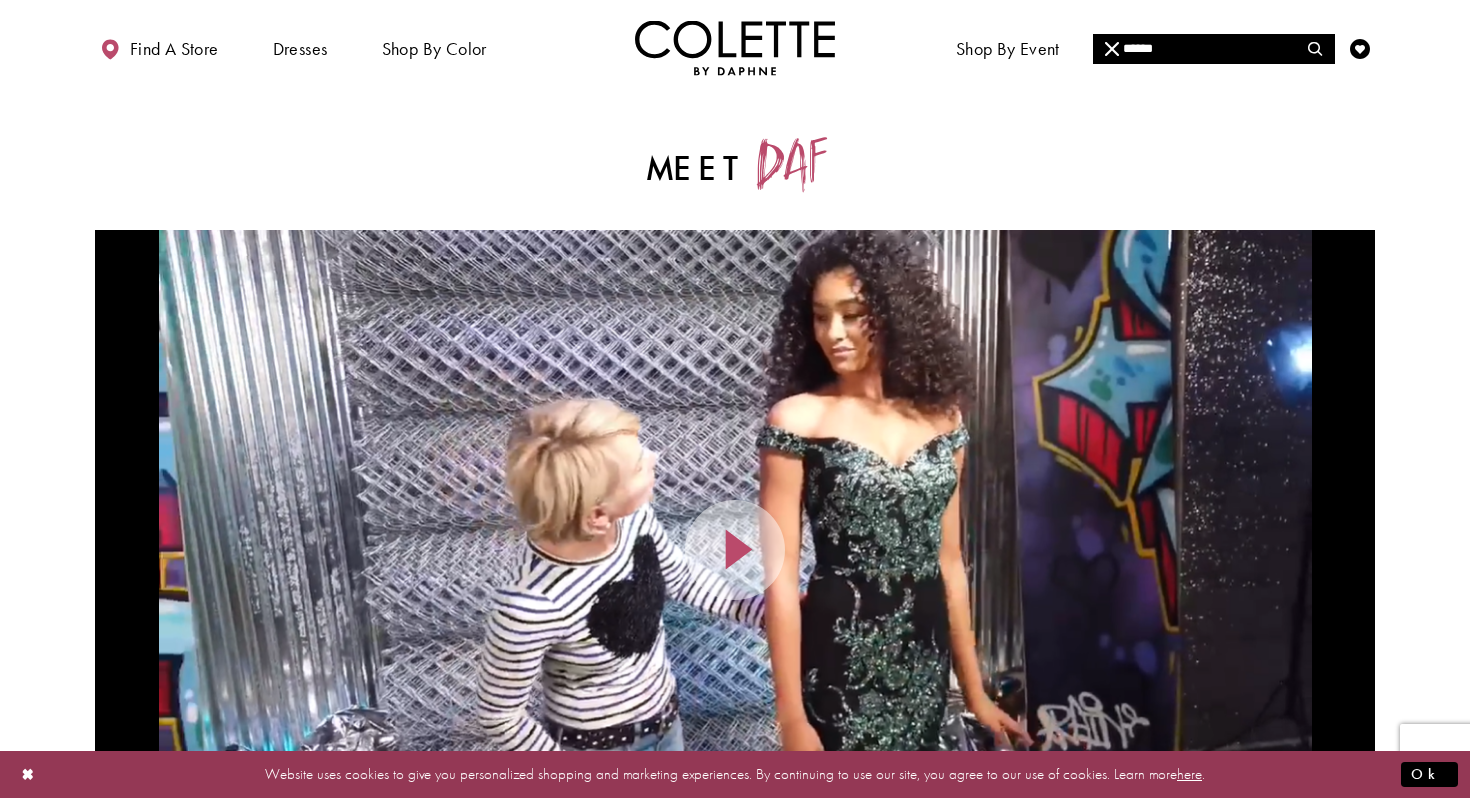 type on "******" 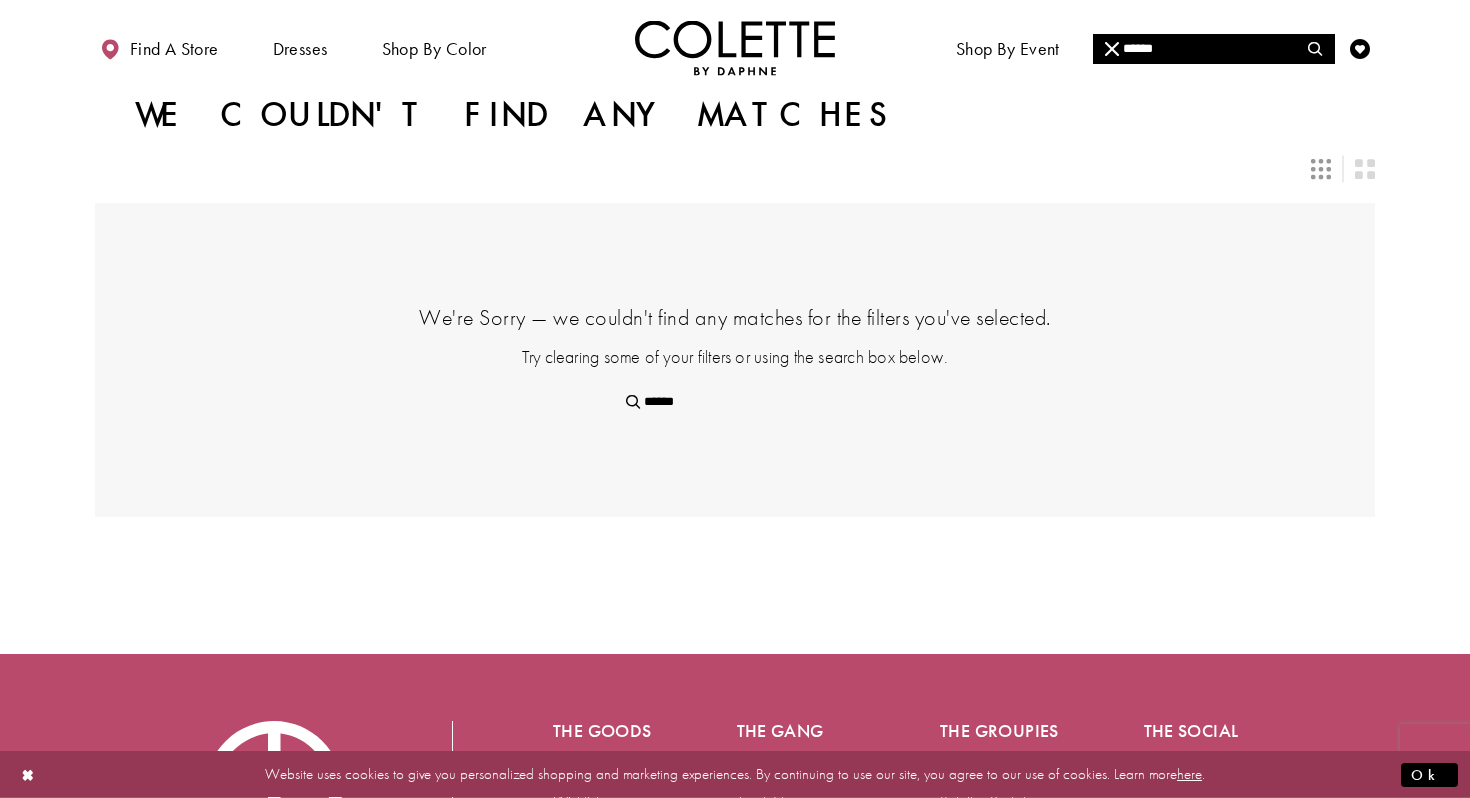 scroll, scrollTop: 0, scrollLeft: 0, axis: both 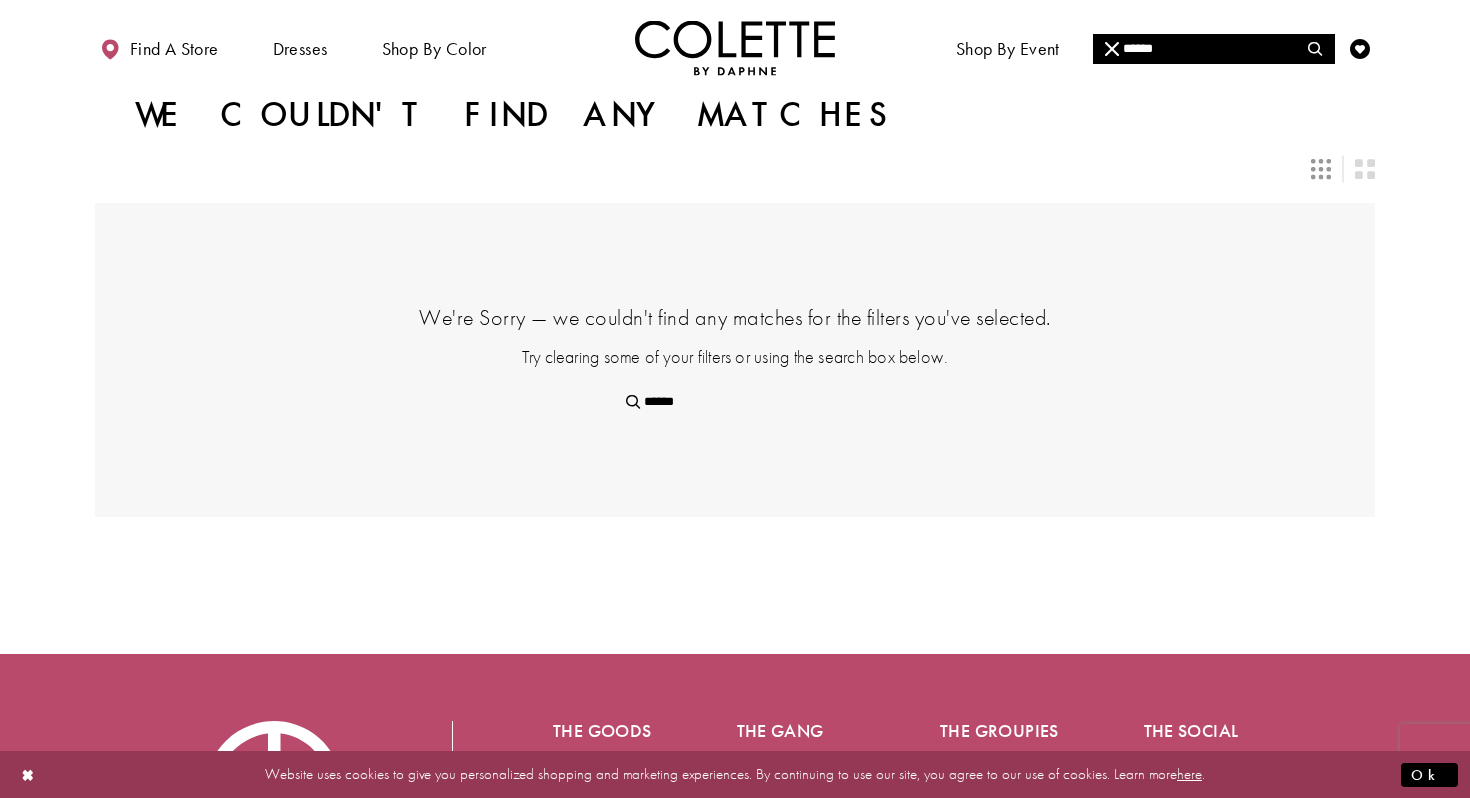 click on "******" at bounding box center [1213, 49] 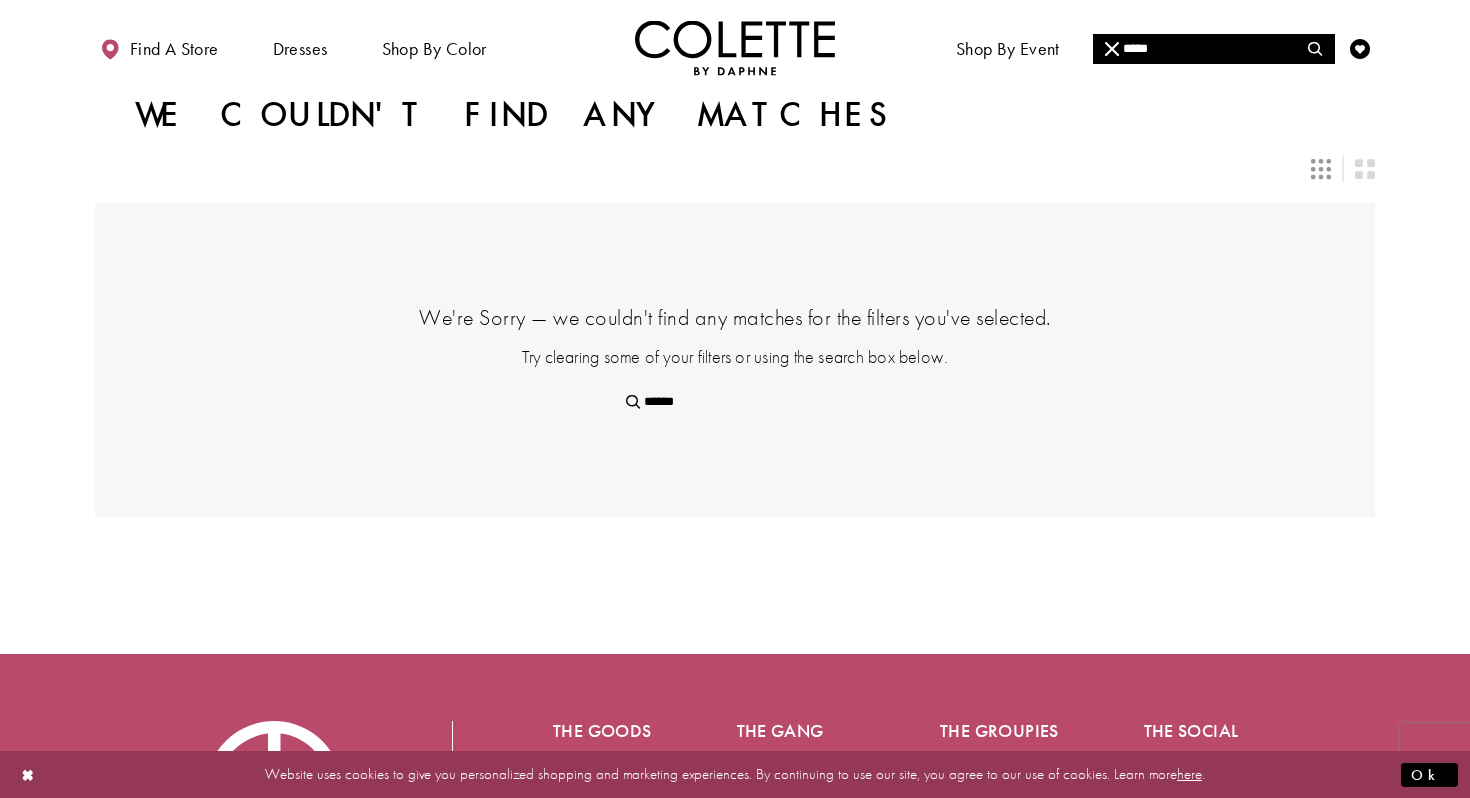 type on "*****" 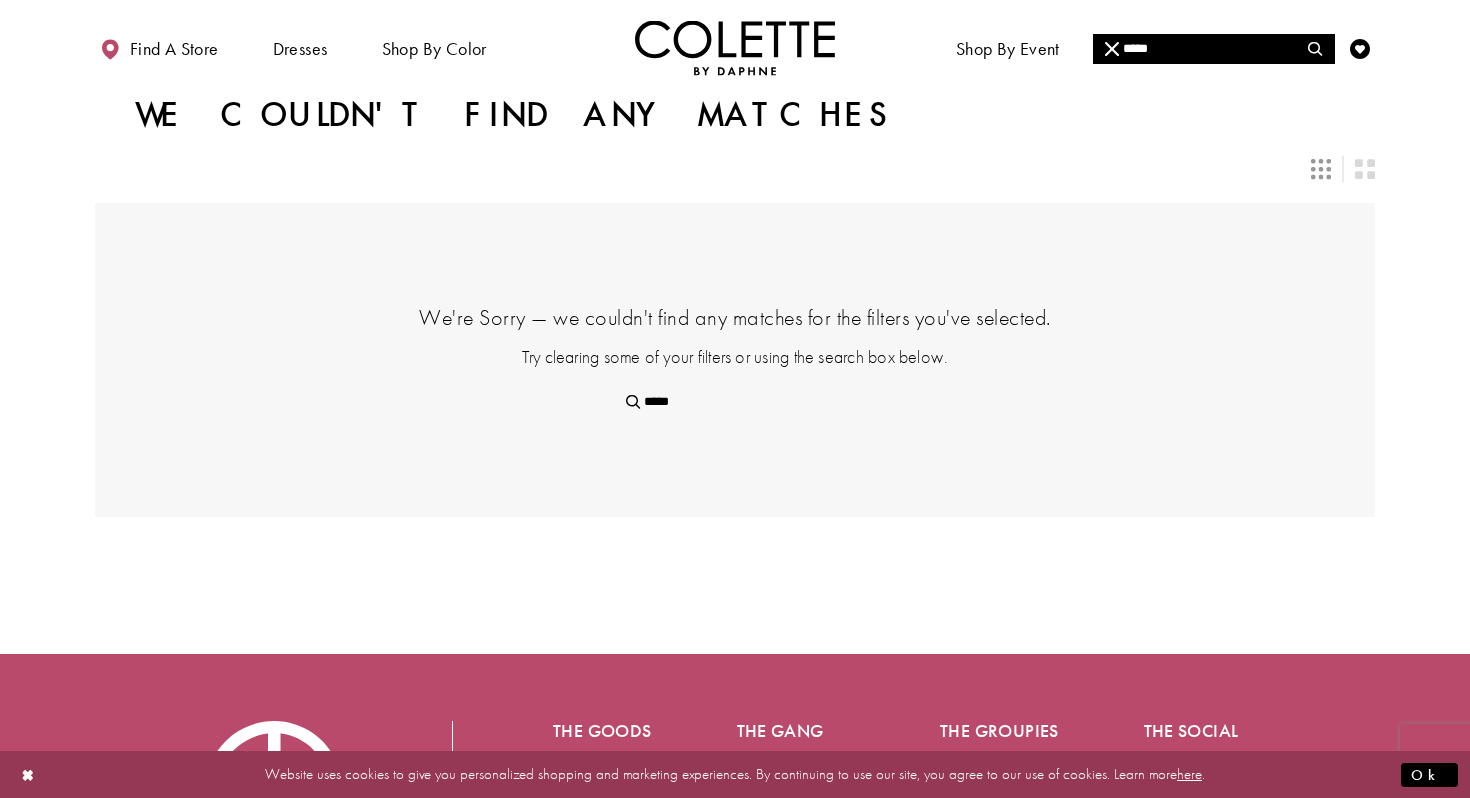type on "****" 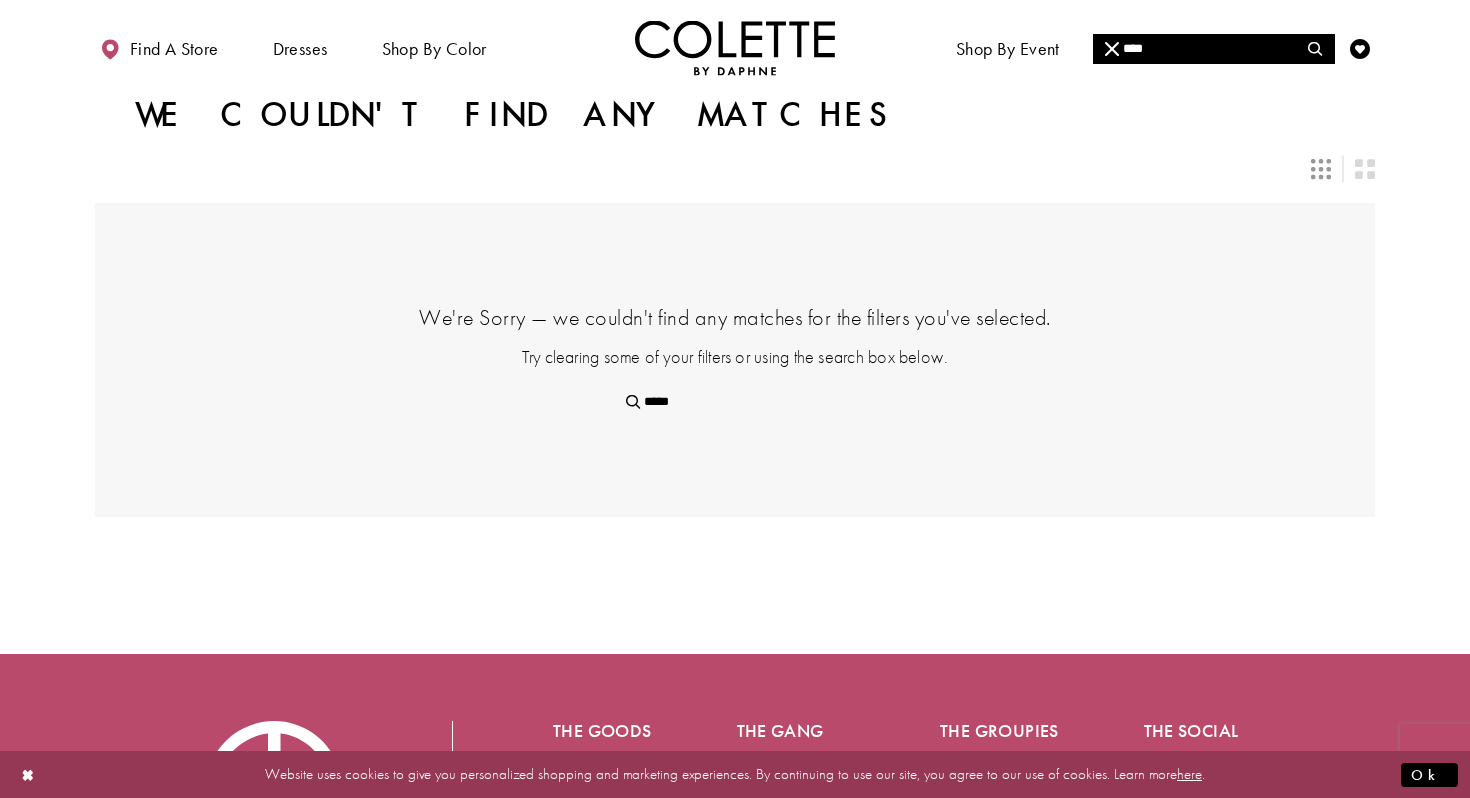 type on "****" 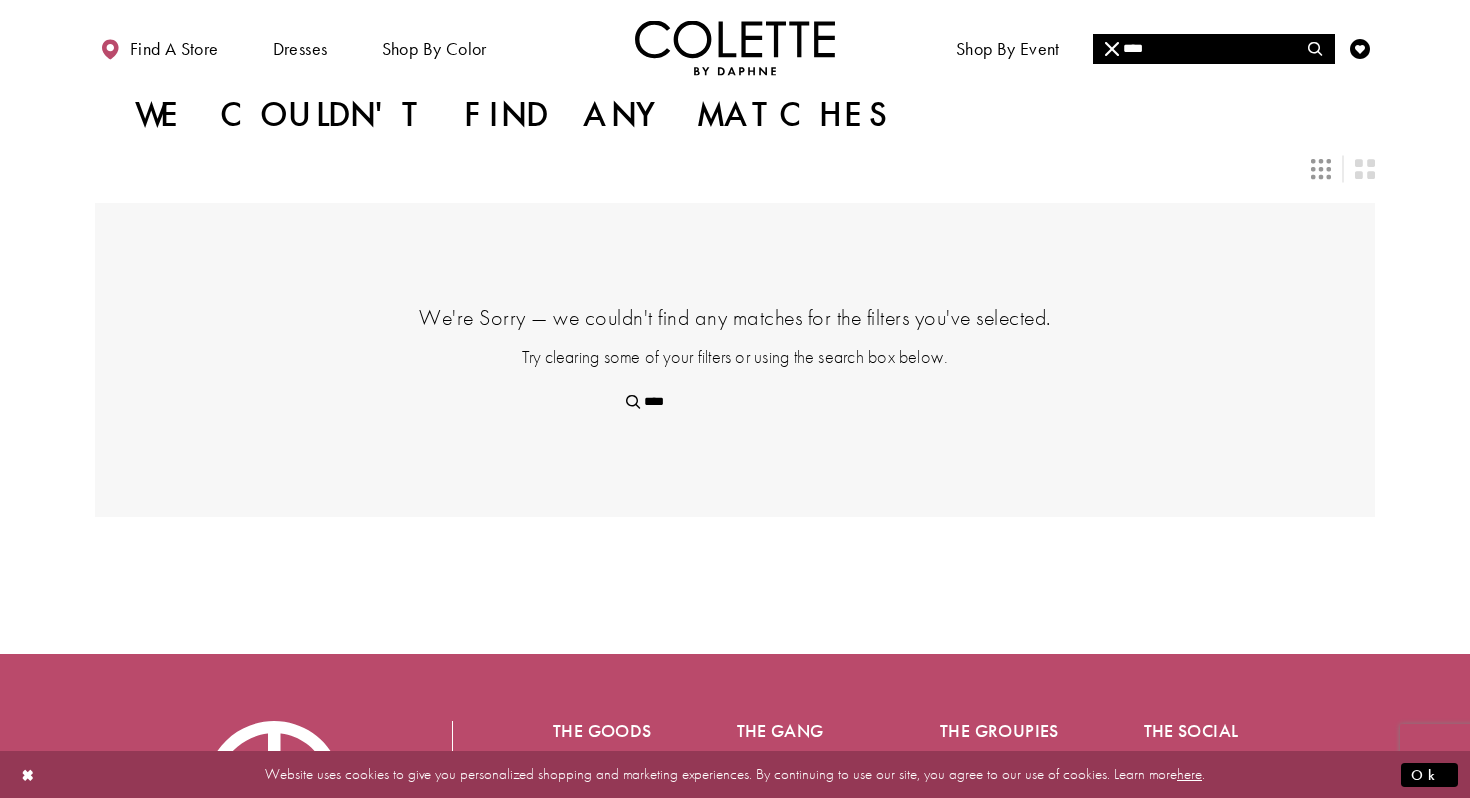 type on "*****" 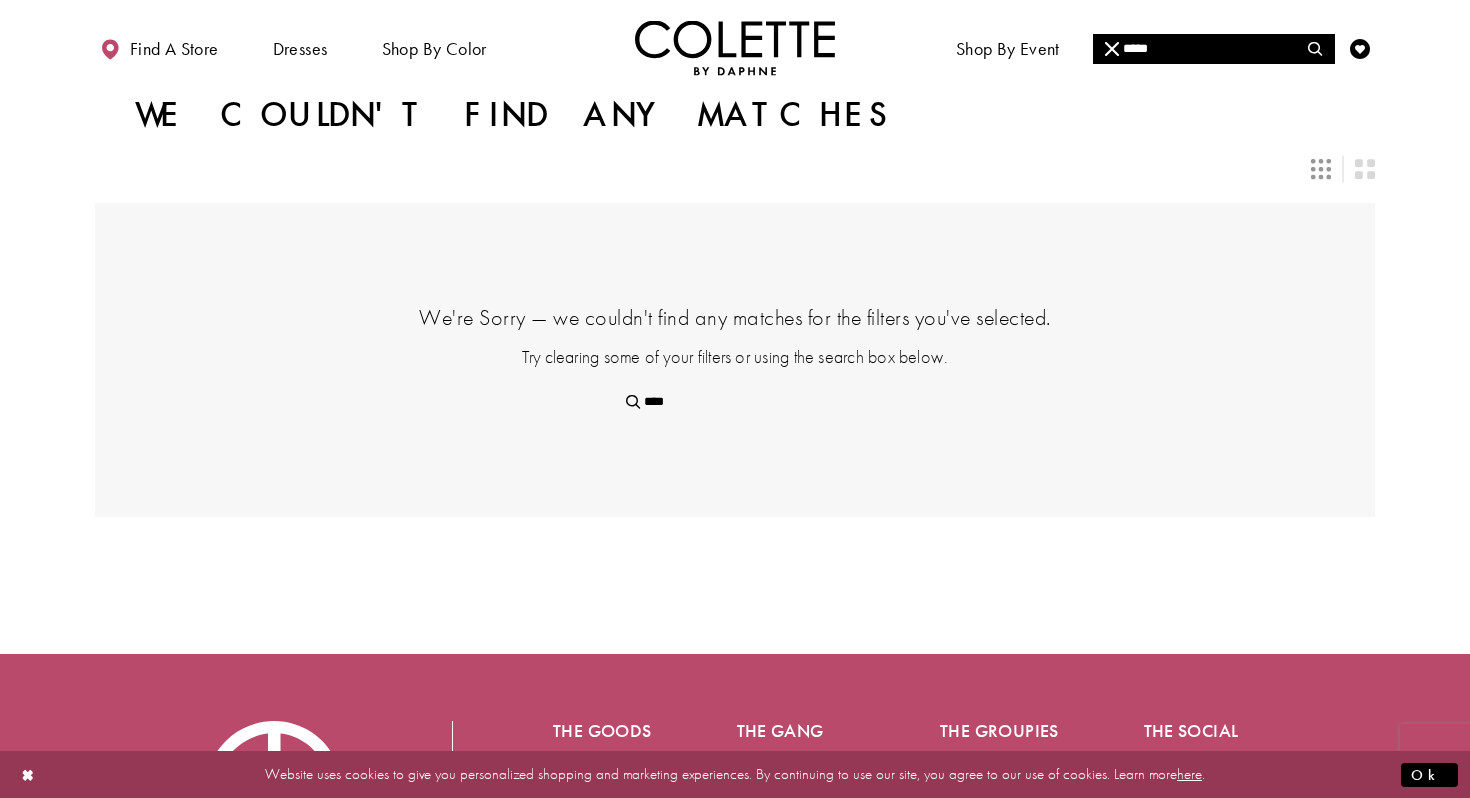 type on "*****" 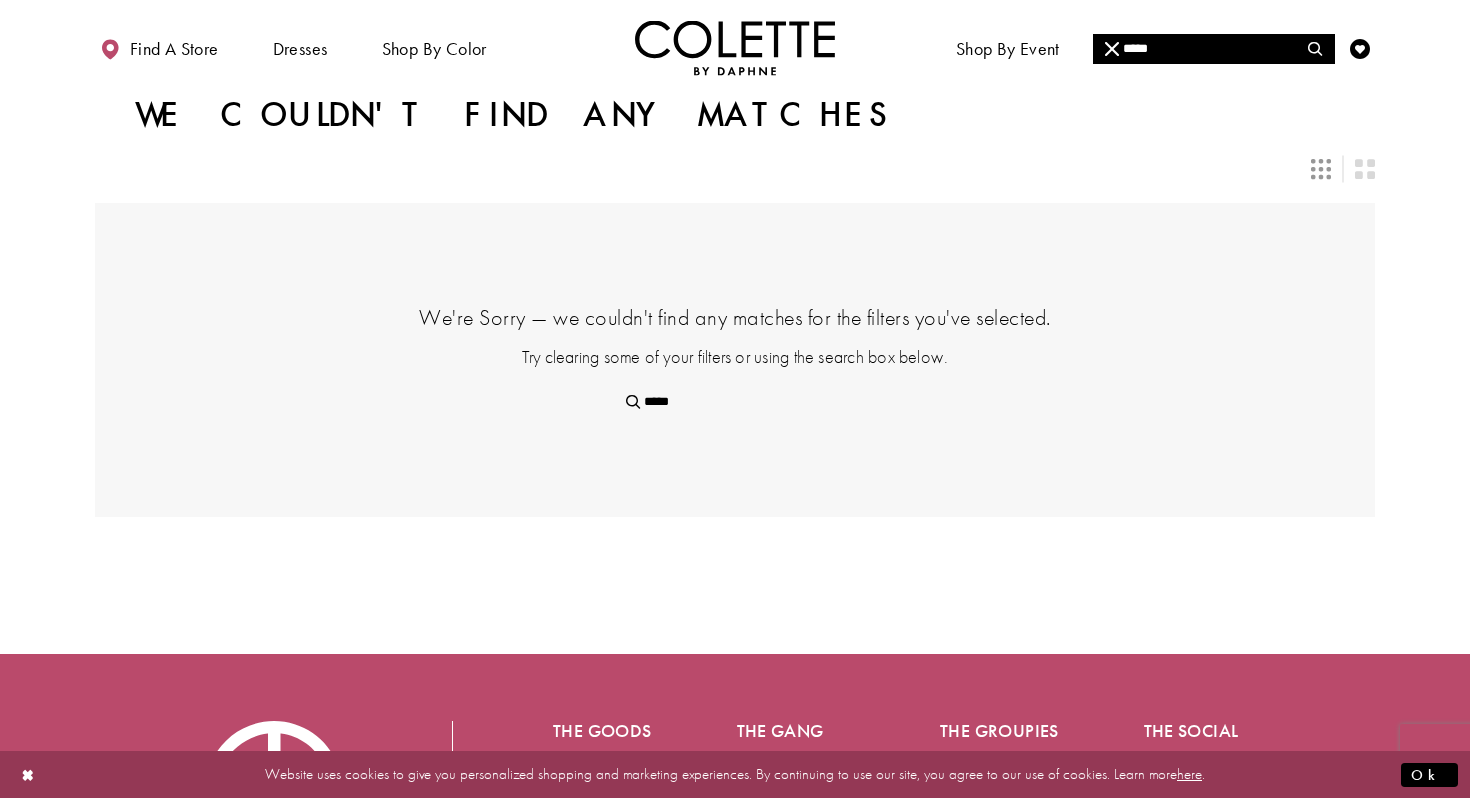 type on "******" 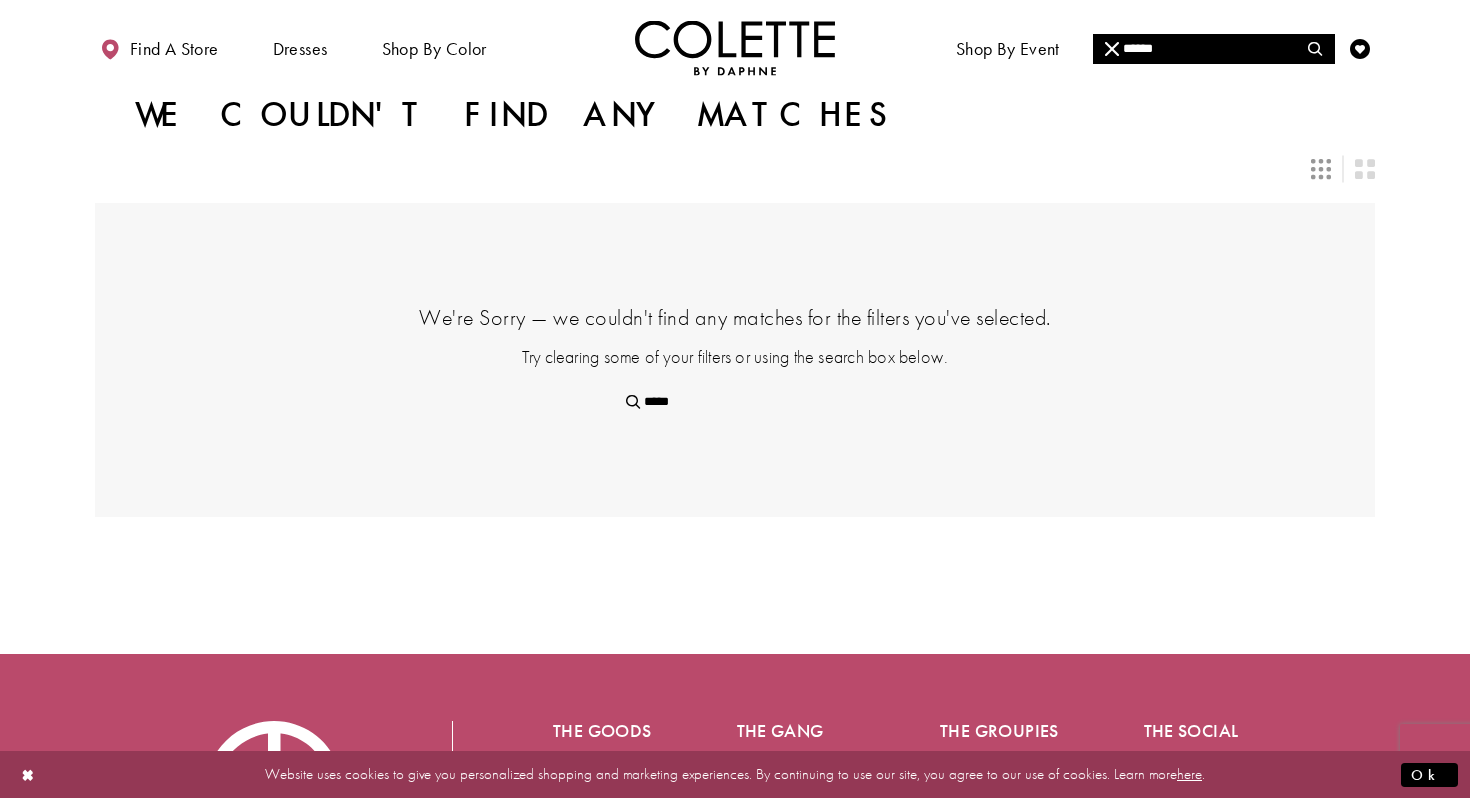 type on "******" 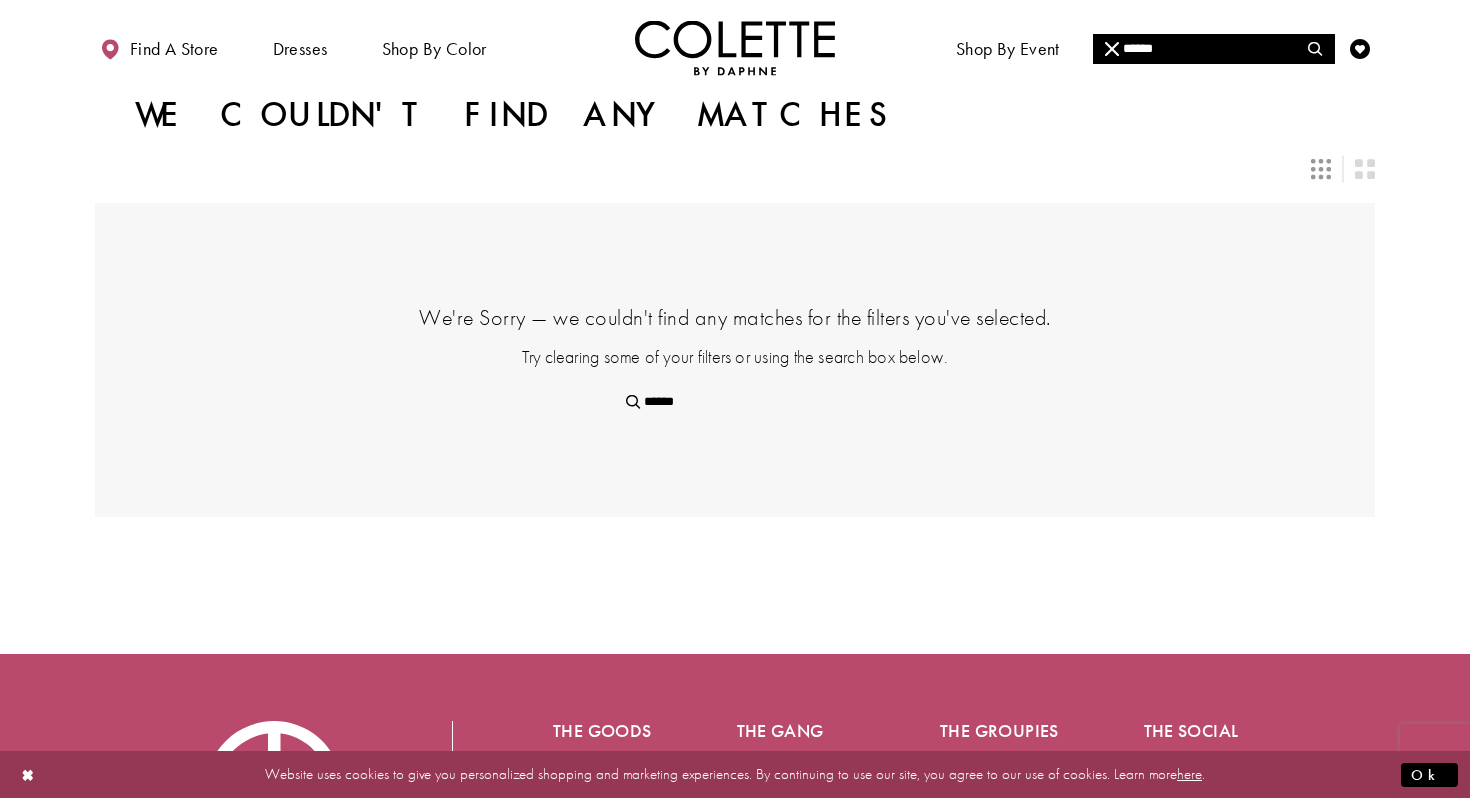 type on "******" 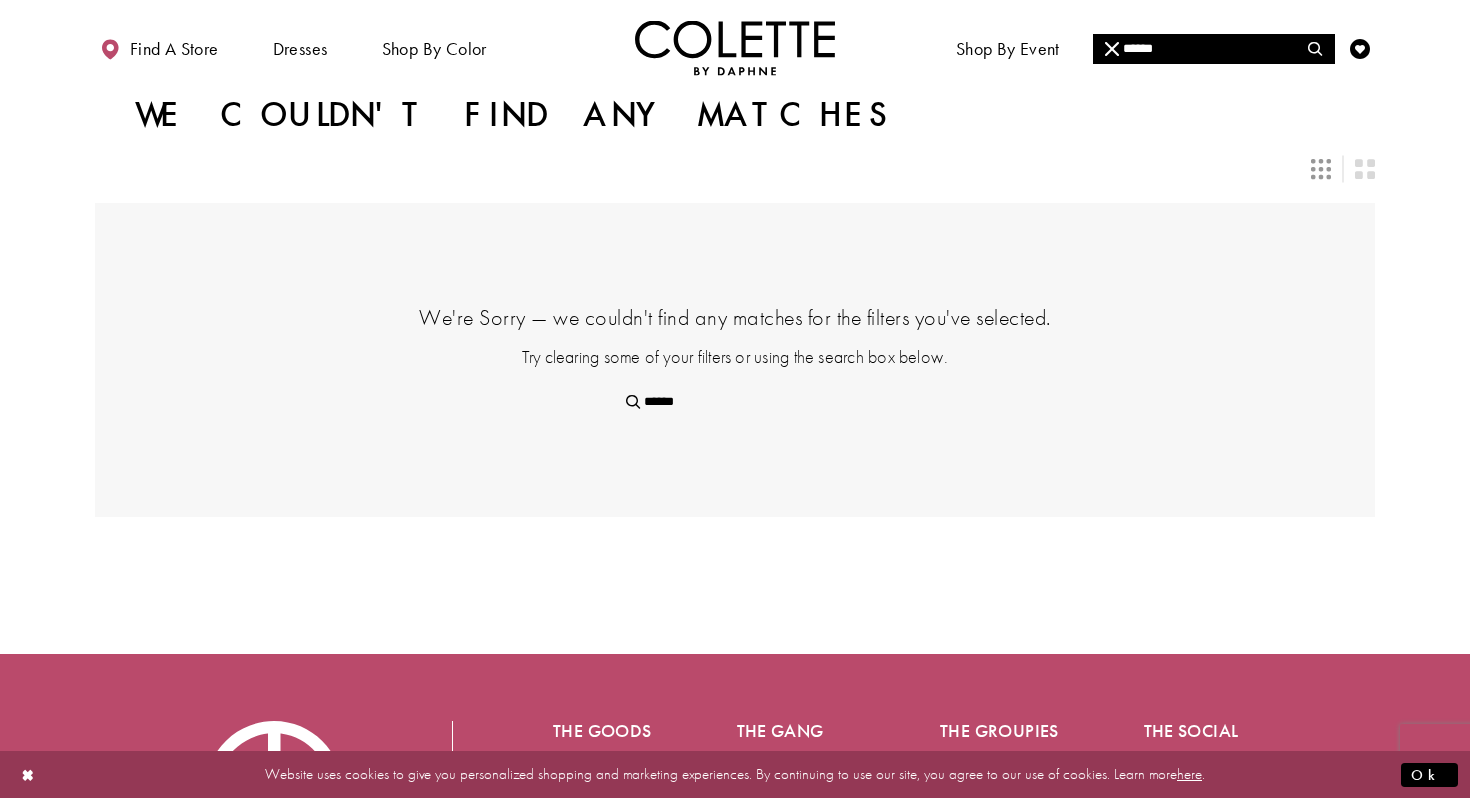 scroll, scrollTop: 0, scrollLeft: 0, axis: both 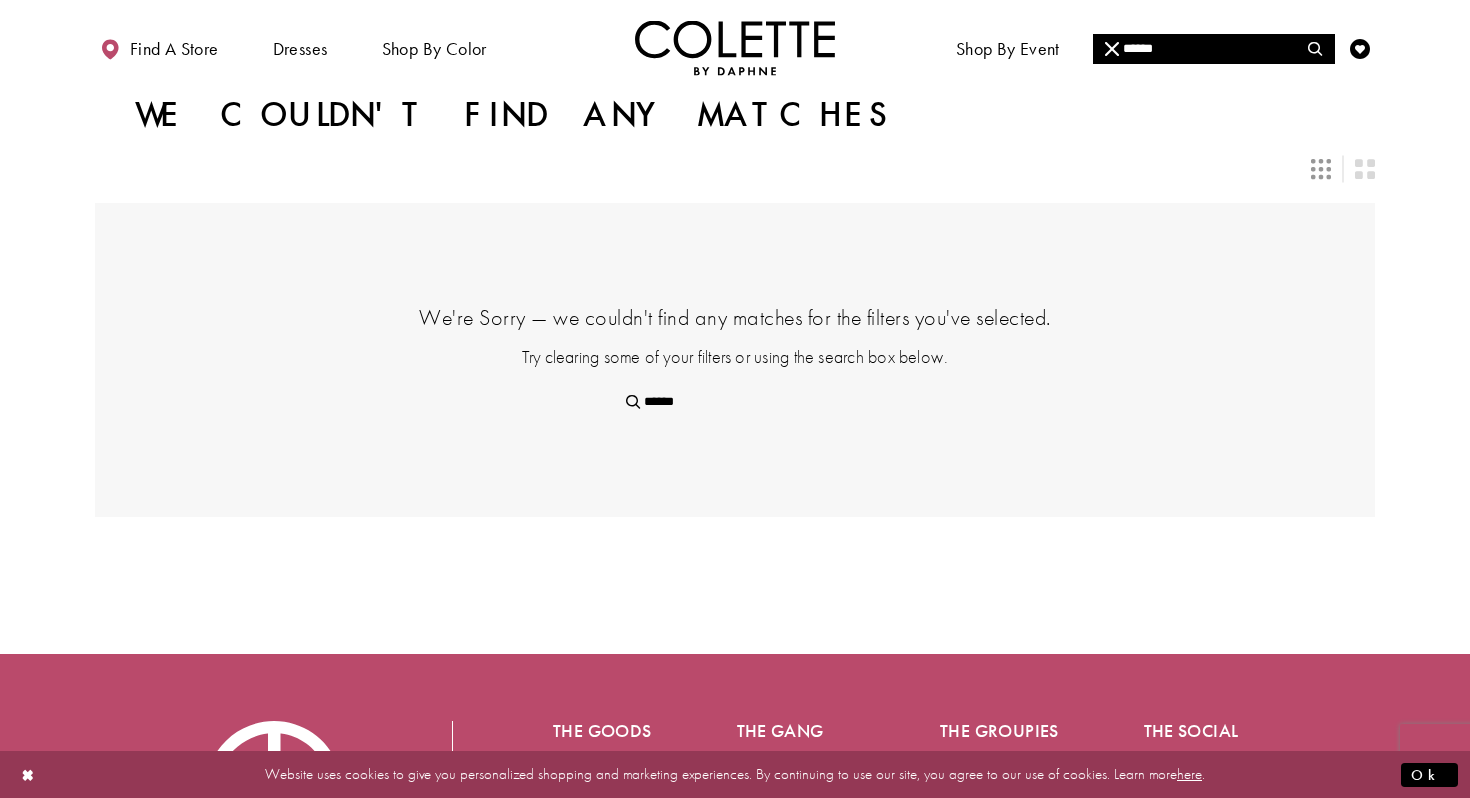 click on "******" at bounding box center [1213, 49] 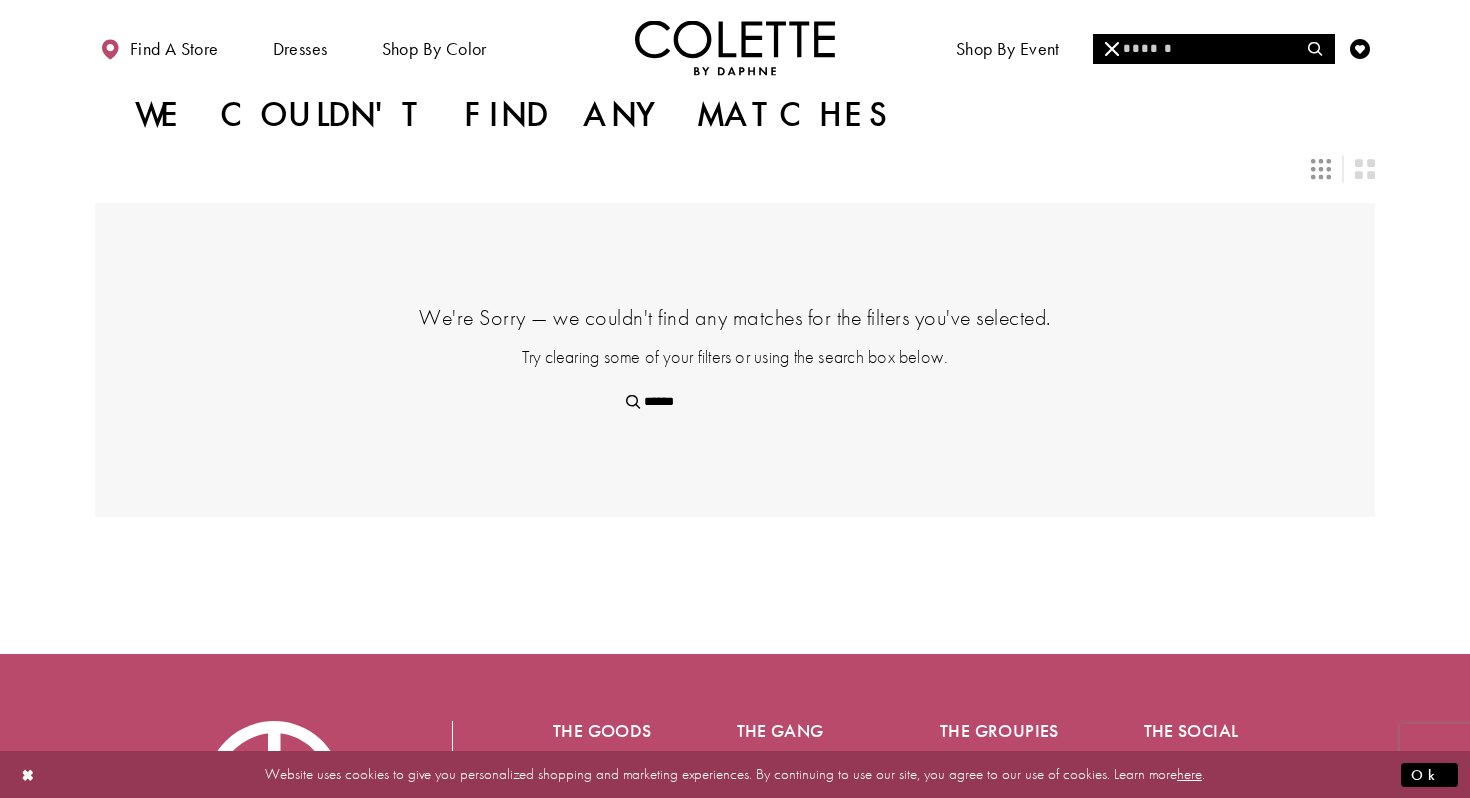 type 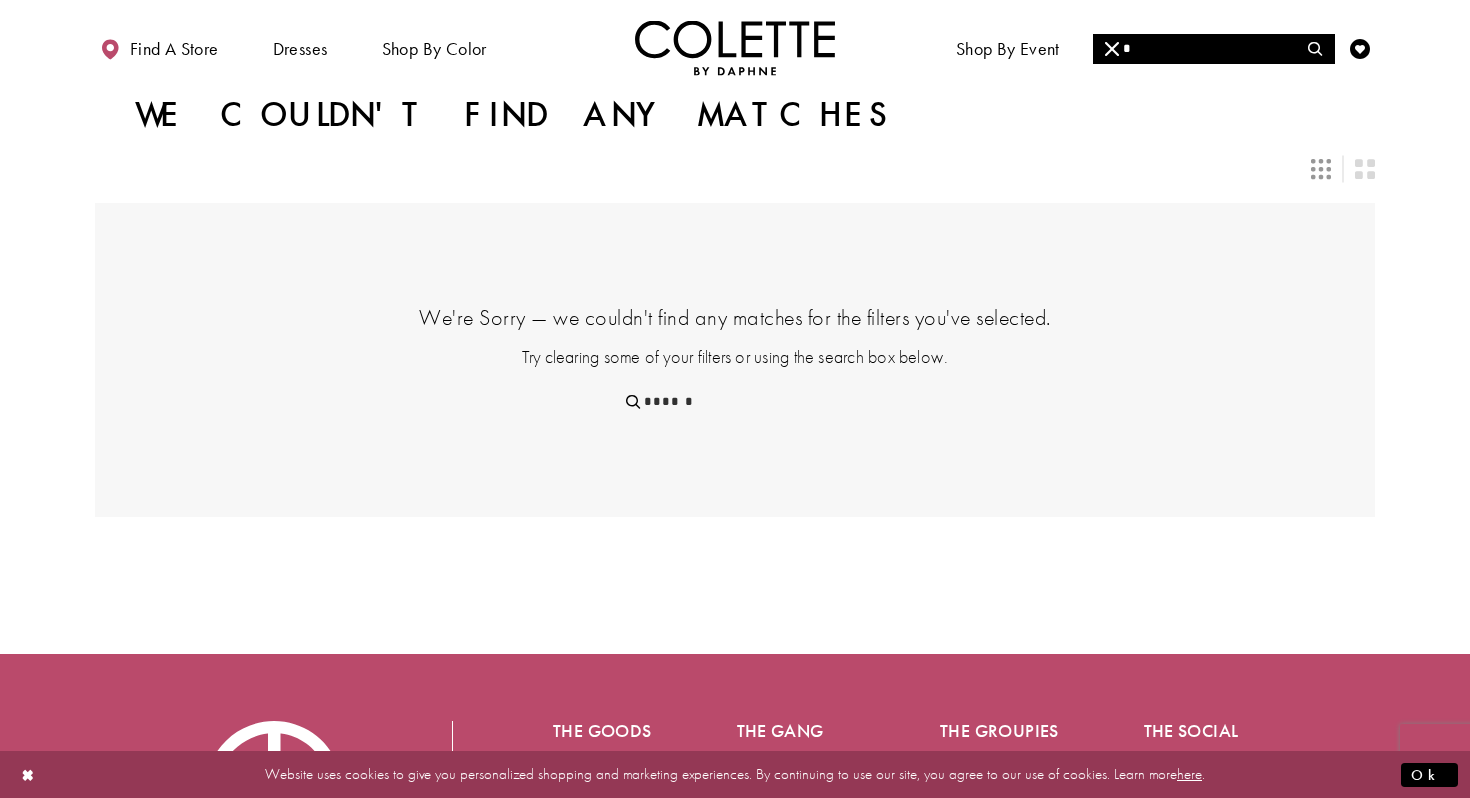 type on "**" 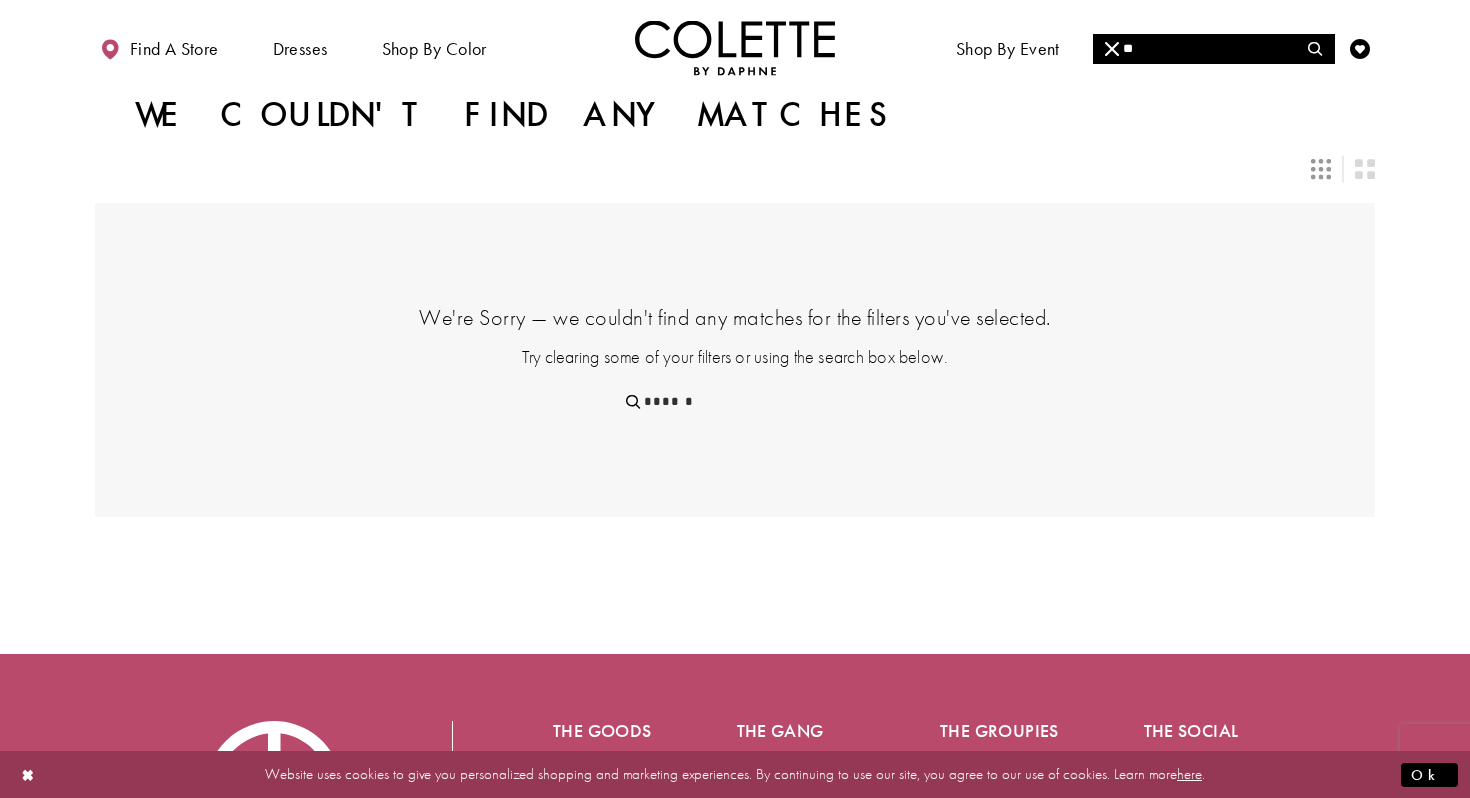 type on "**" 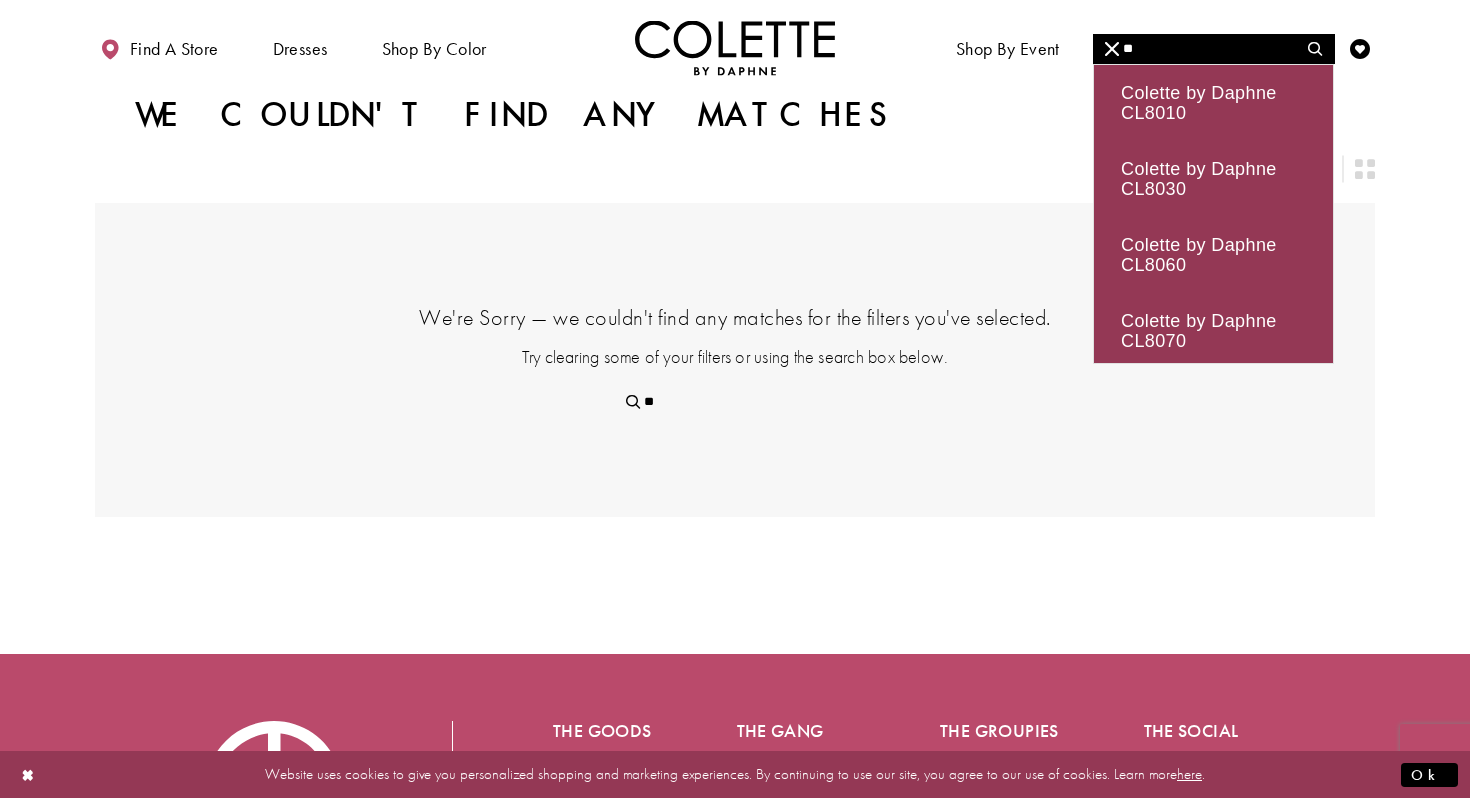 paste on "******" 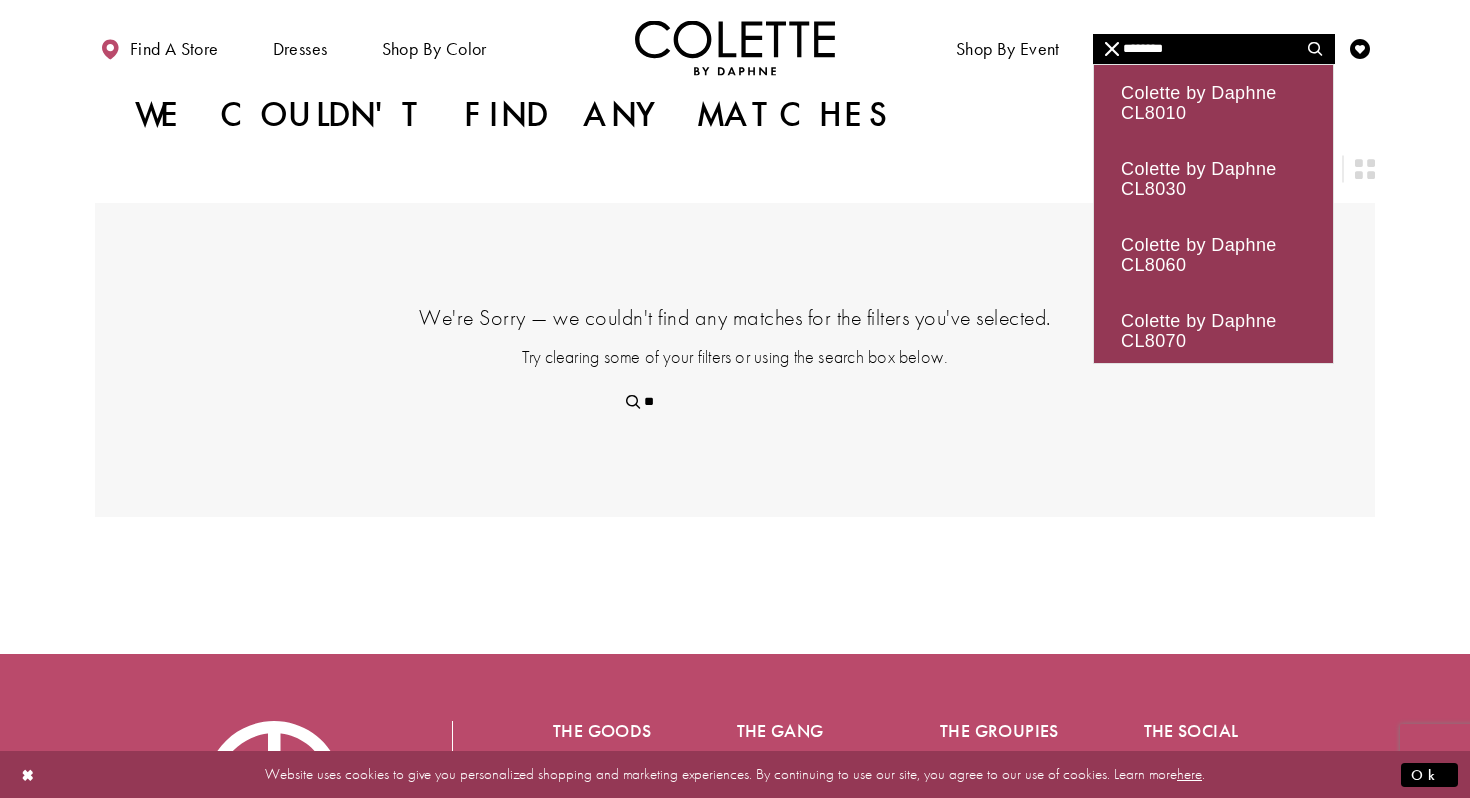 type on "********" 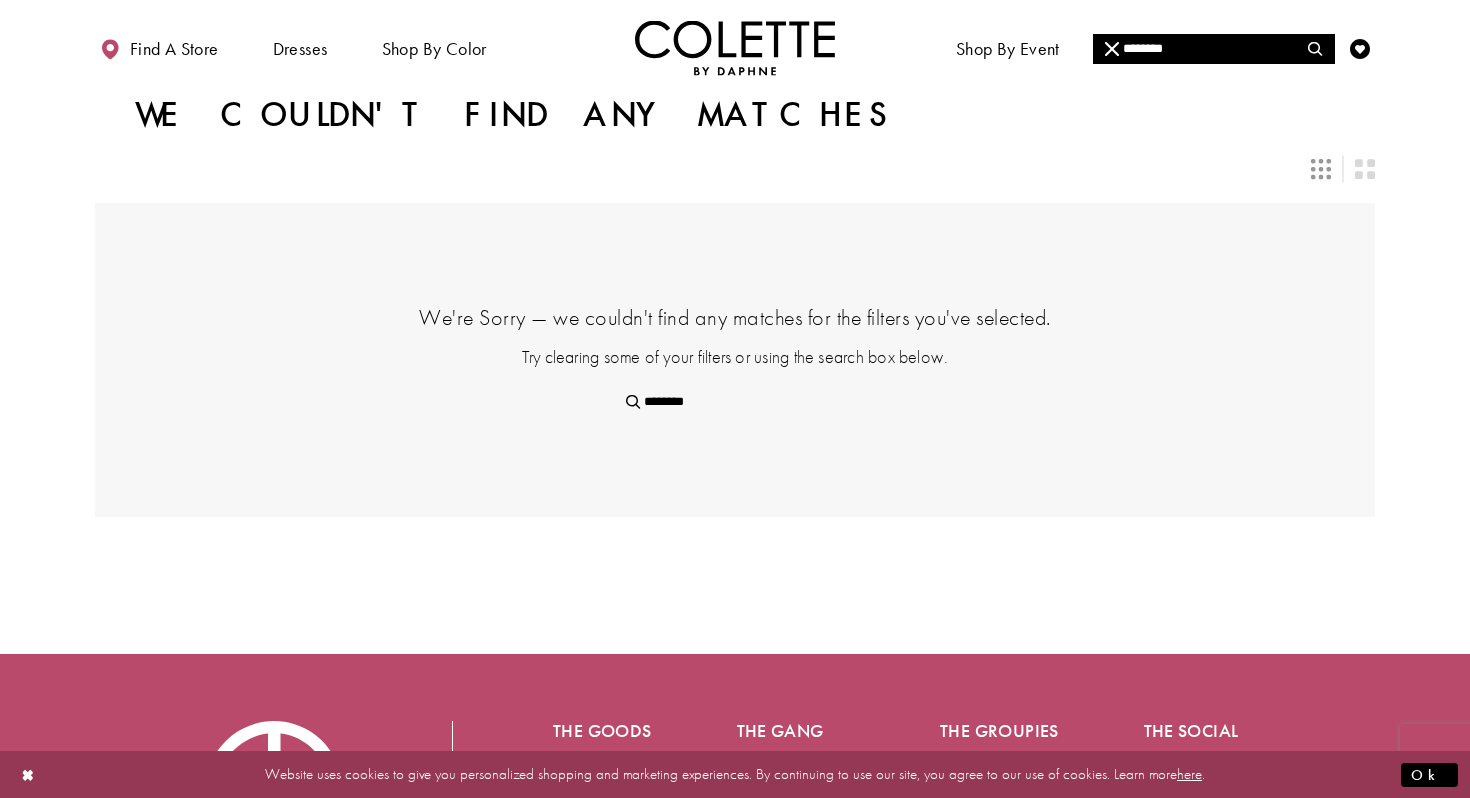 type on "*******" 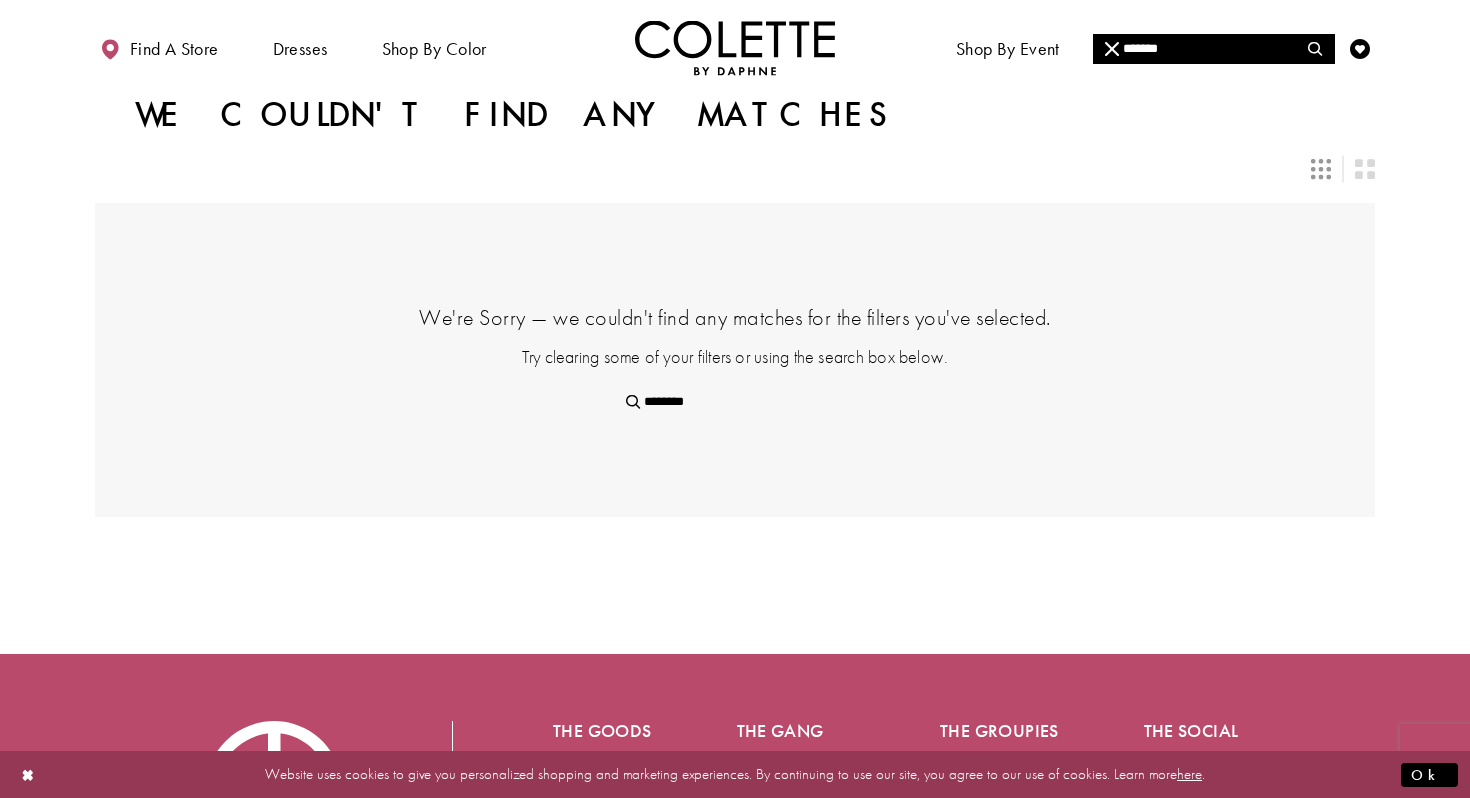 type on "*******" 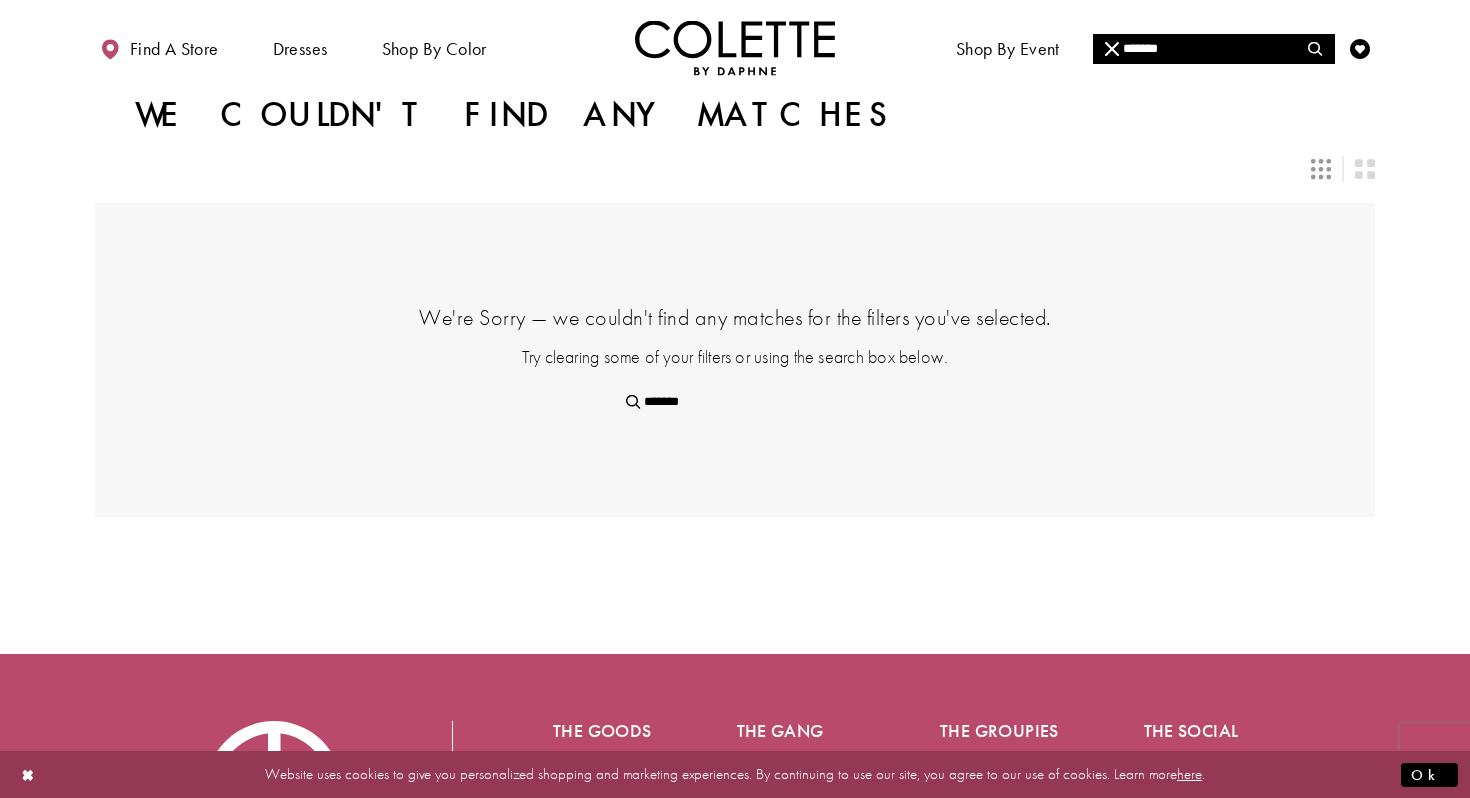 type on "******" 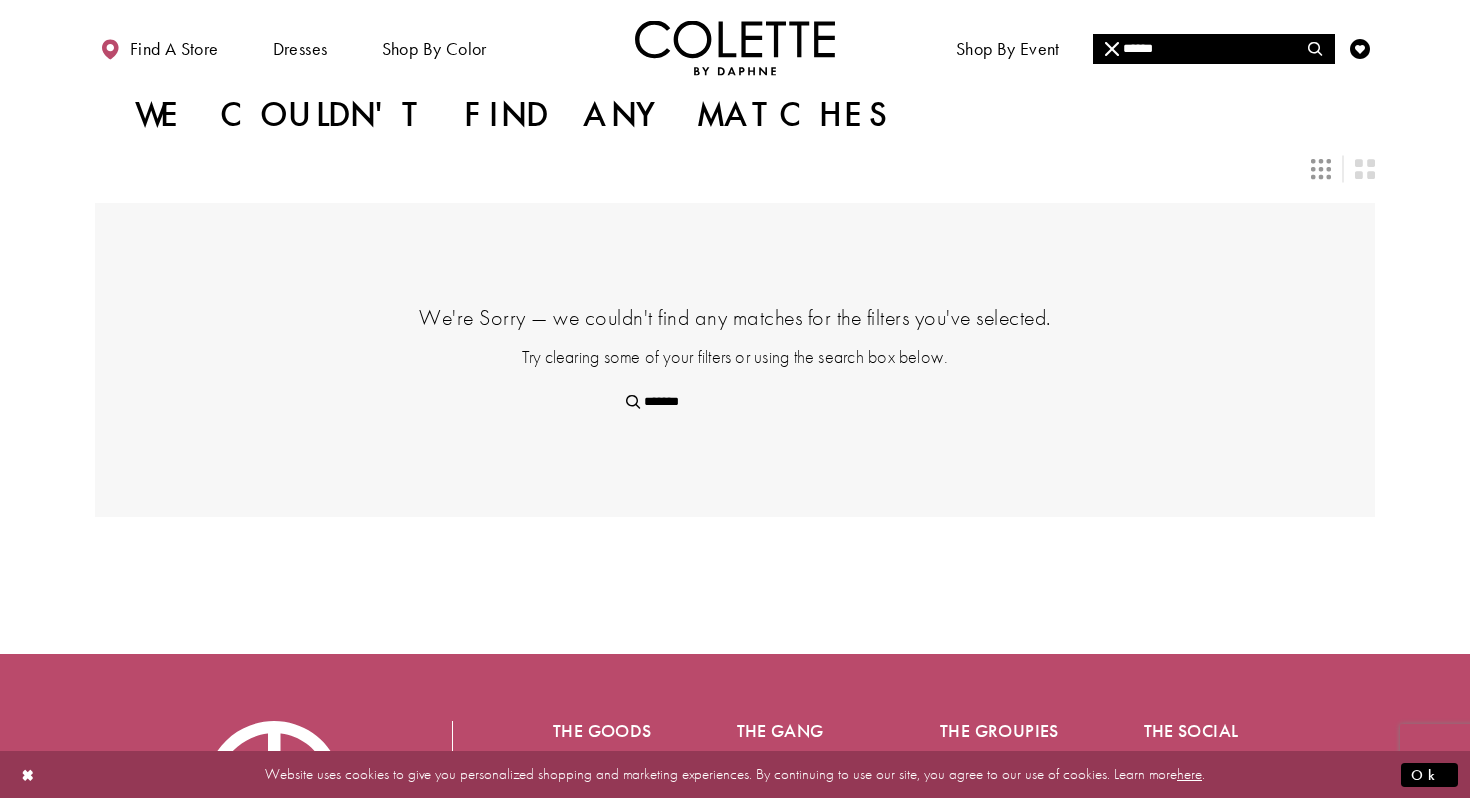 type on "******" 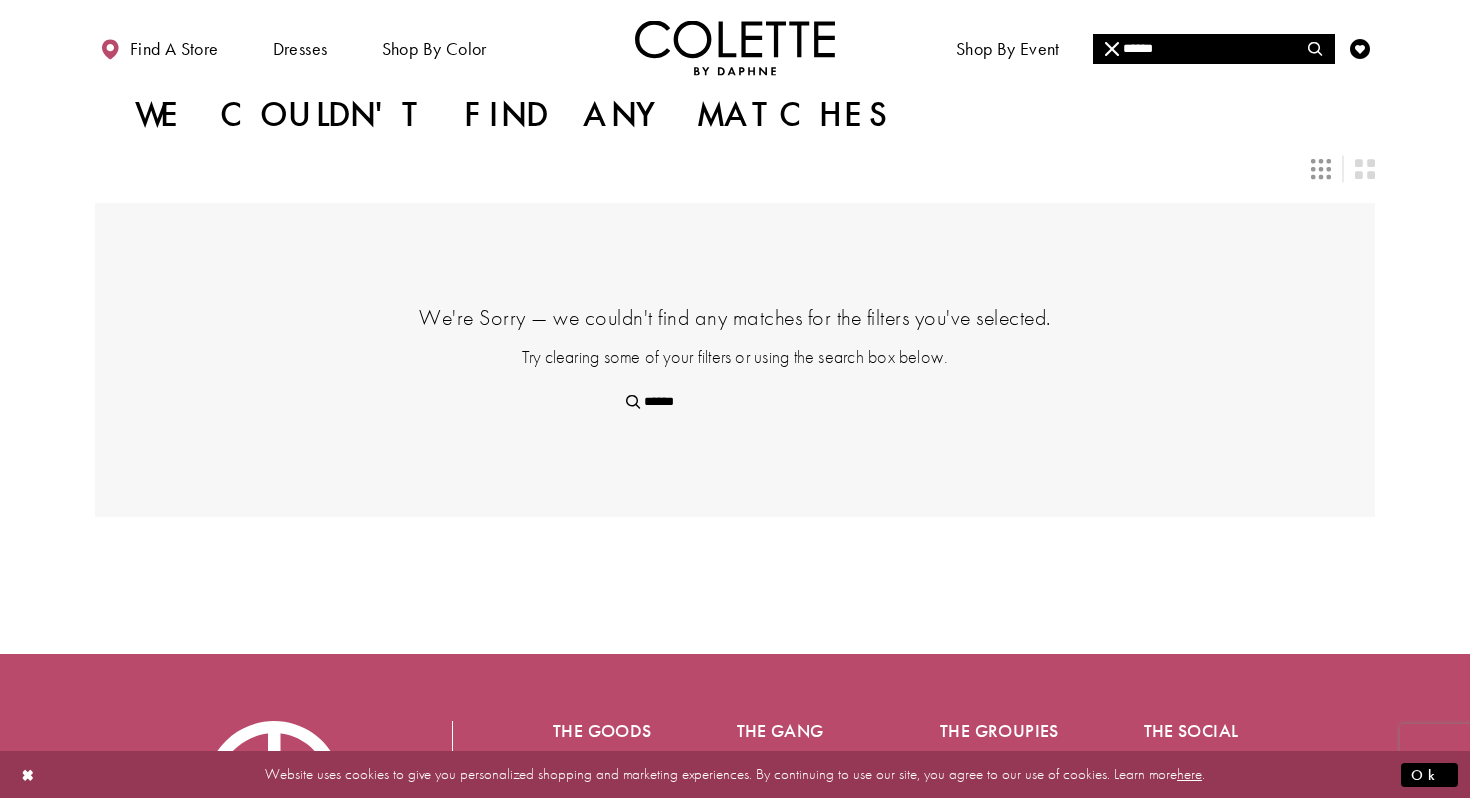 type on "******" 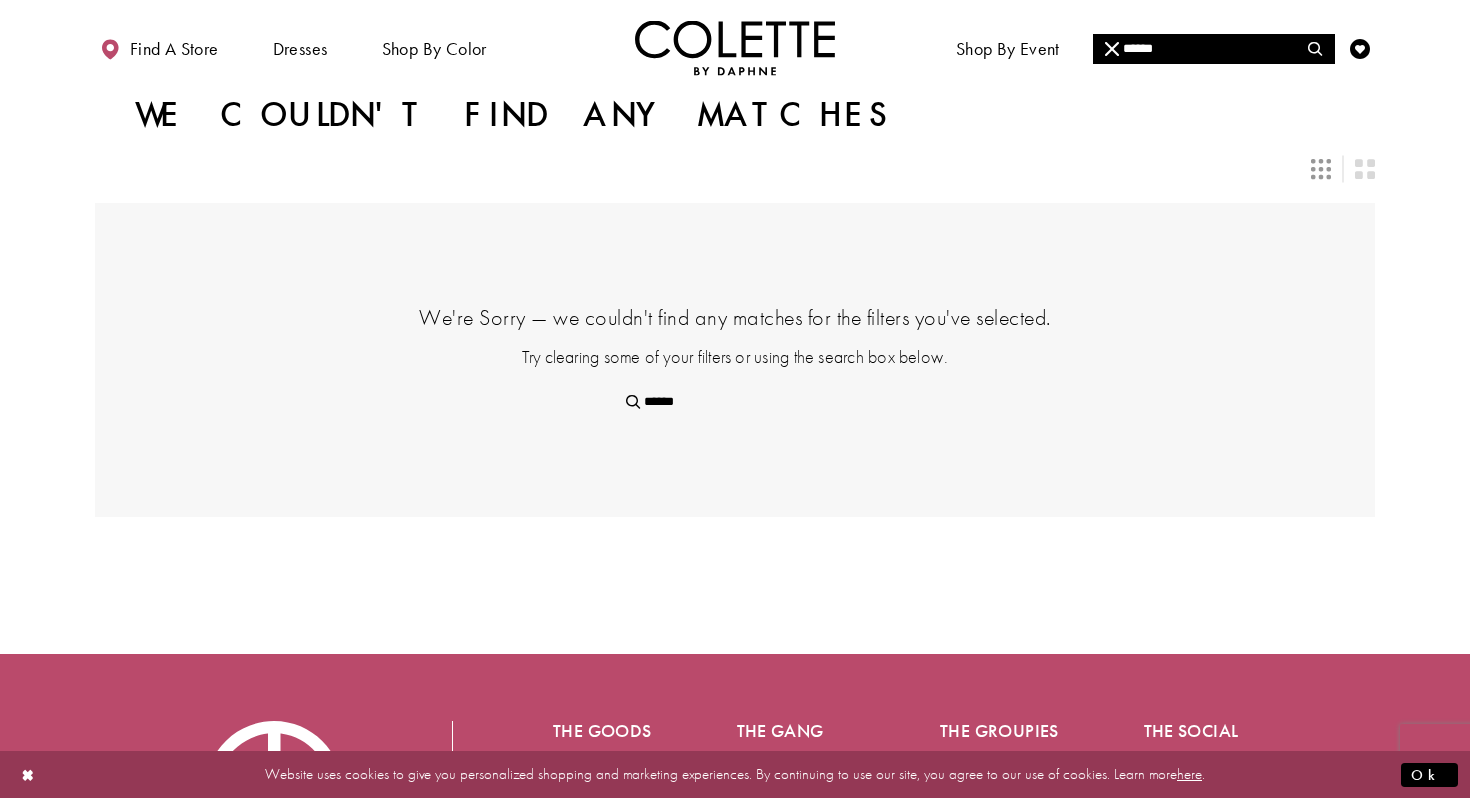 scroll, scrollTop: 0, scrollLeft: 0, axis: both 